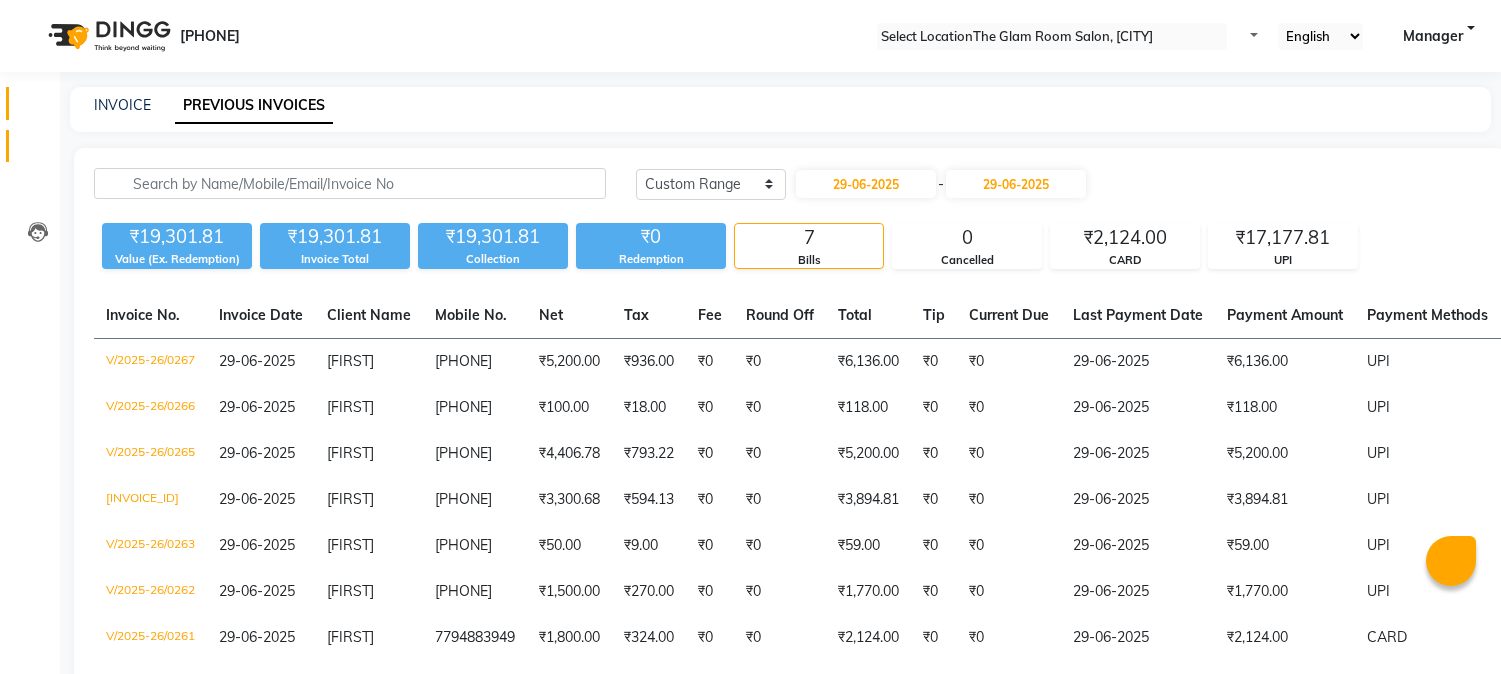 scroll, scrollTop: 0, scrollLeft: 0, axis: both 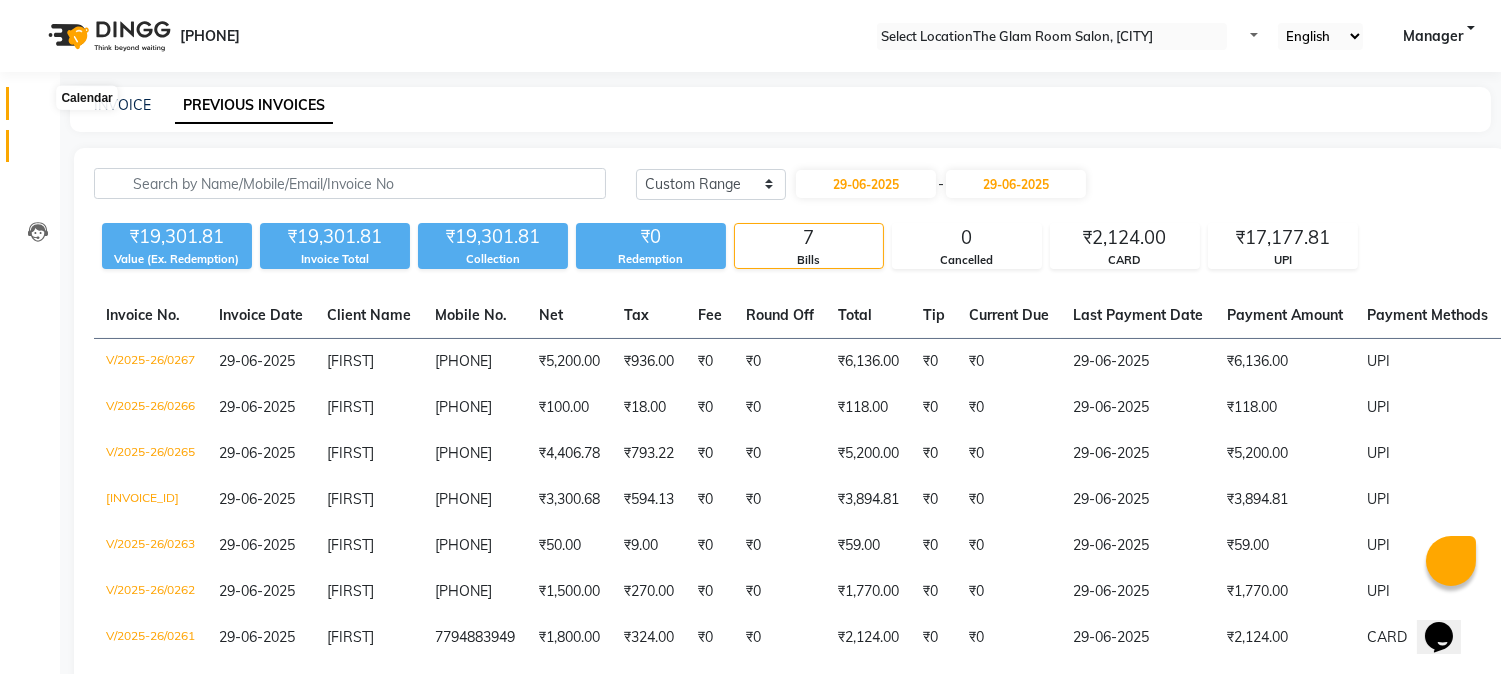 click at bounding box center (37, 108) 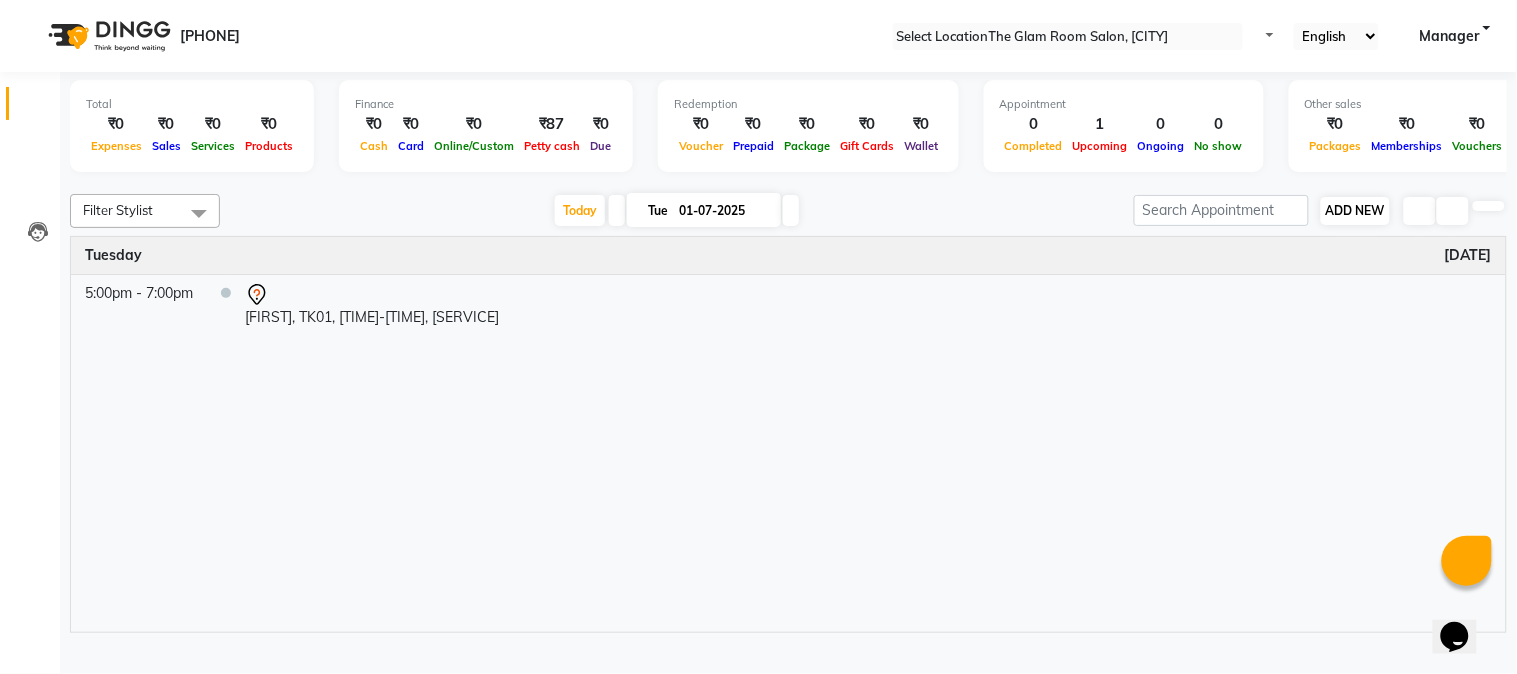 drag, startPoint x: 1365, startPoint y: 232, endPoint x: 1363, endPoint y: 217, distance: 15.132746 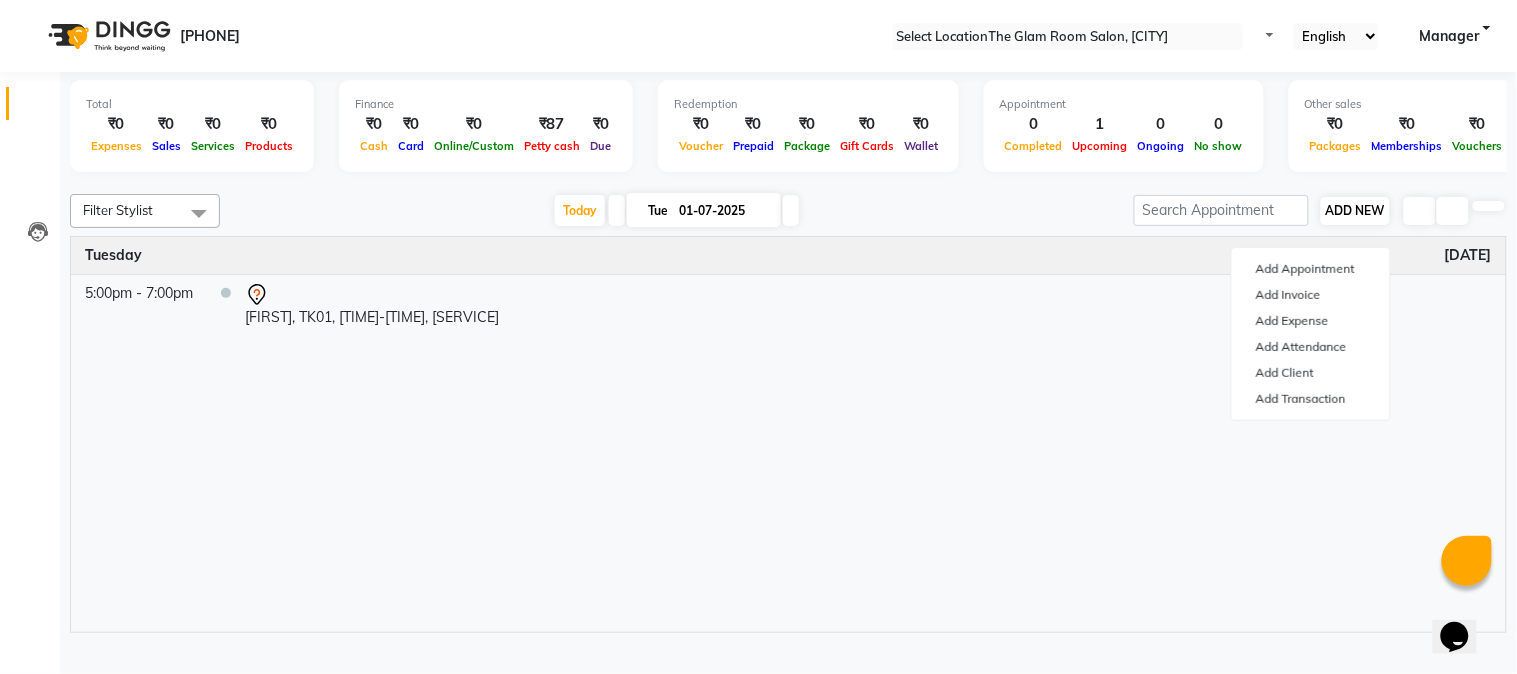 click on "ADD NEW Toggle Dropdown" at bounding box center [1355, 211] 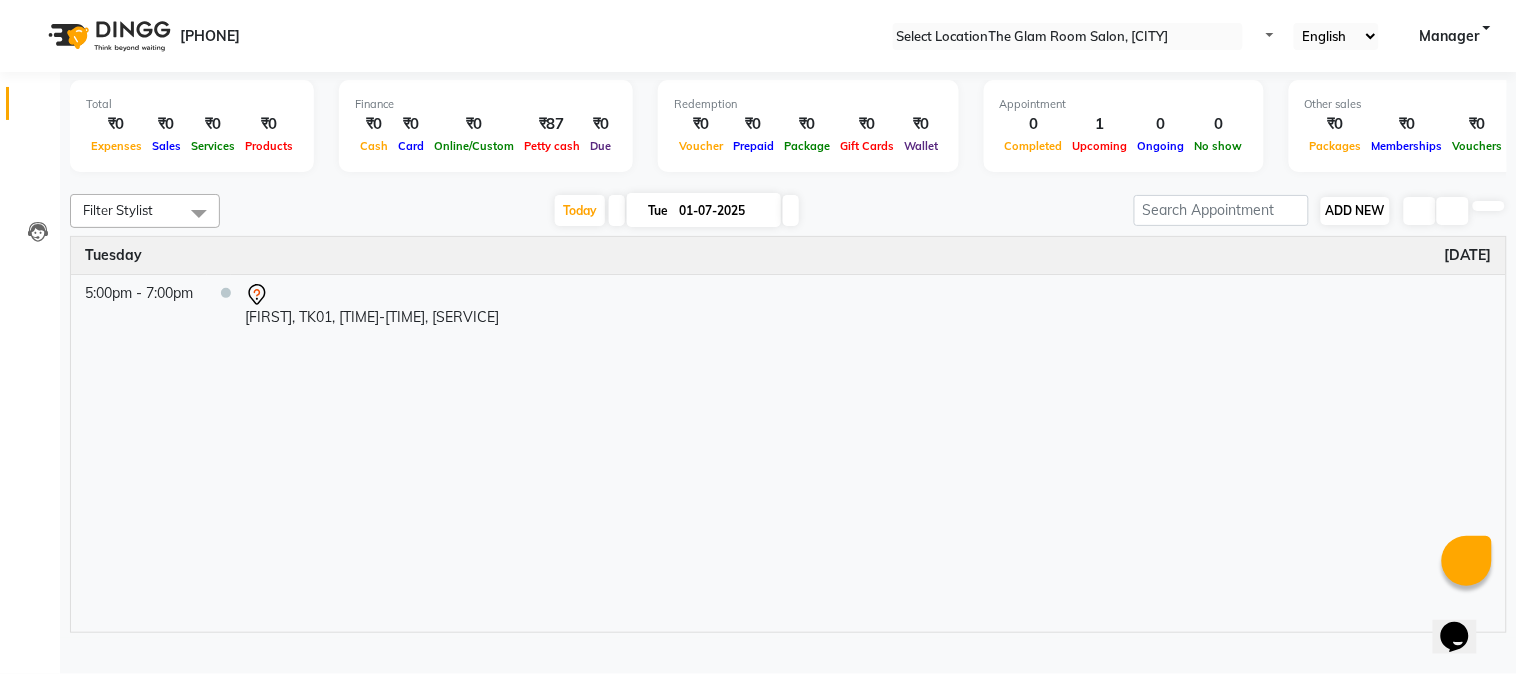 click on "ADD NEW Toggle Dropdown" at bounding box center (1355, 211) 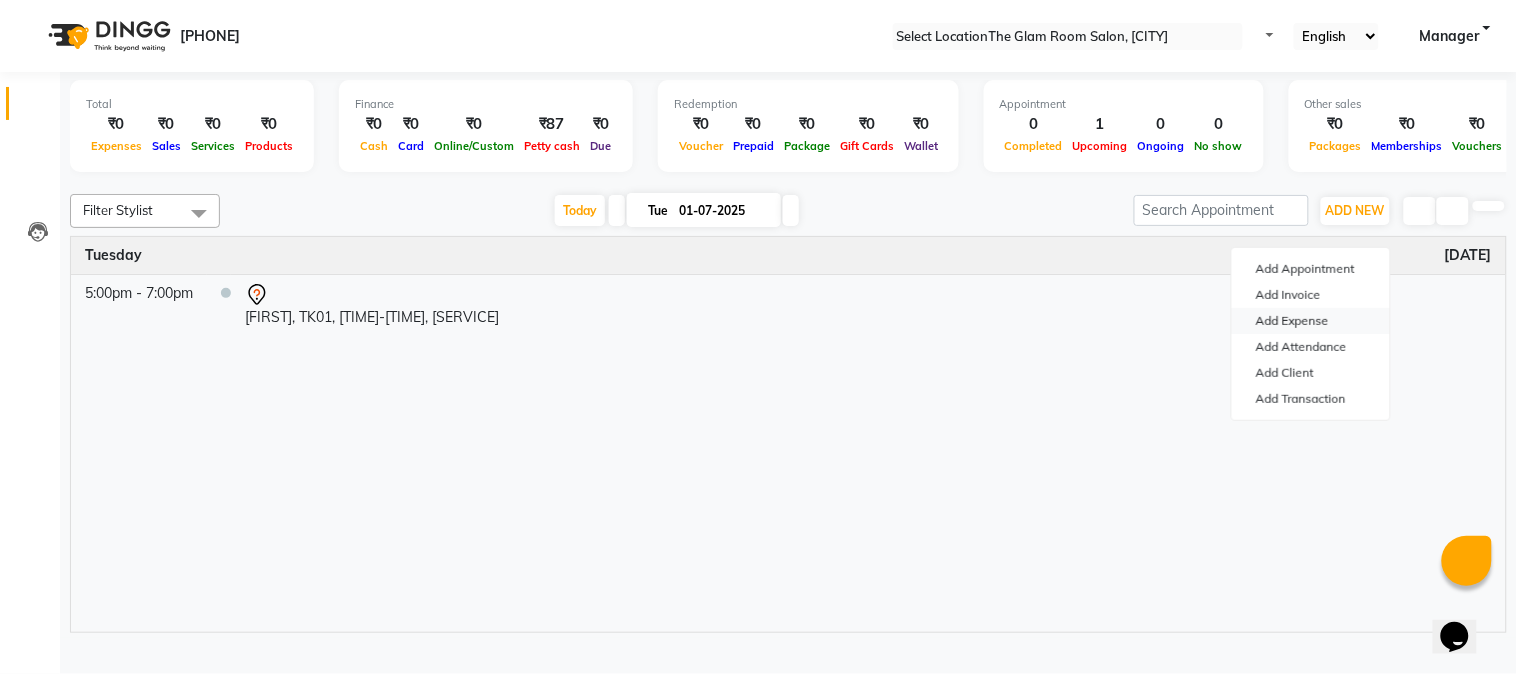 click on "Add Expense" at bounding box center [1311, 321] 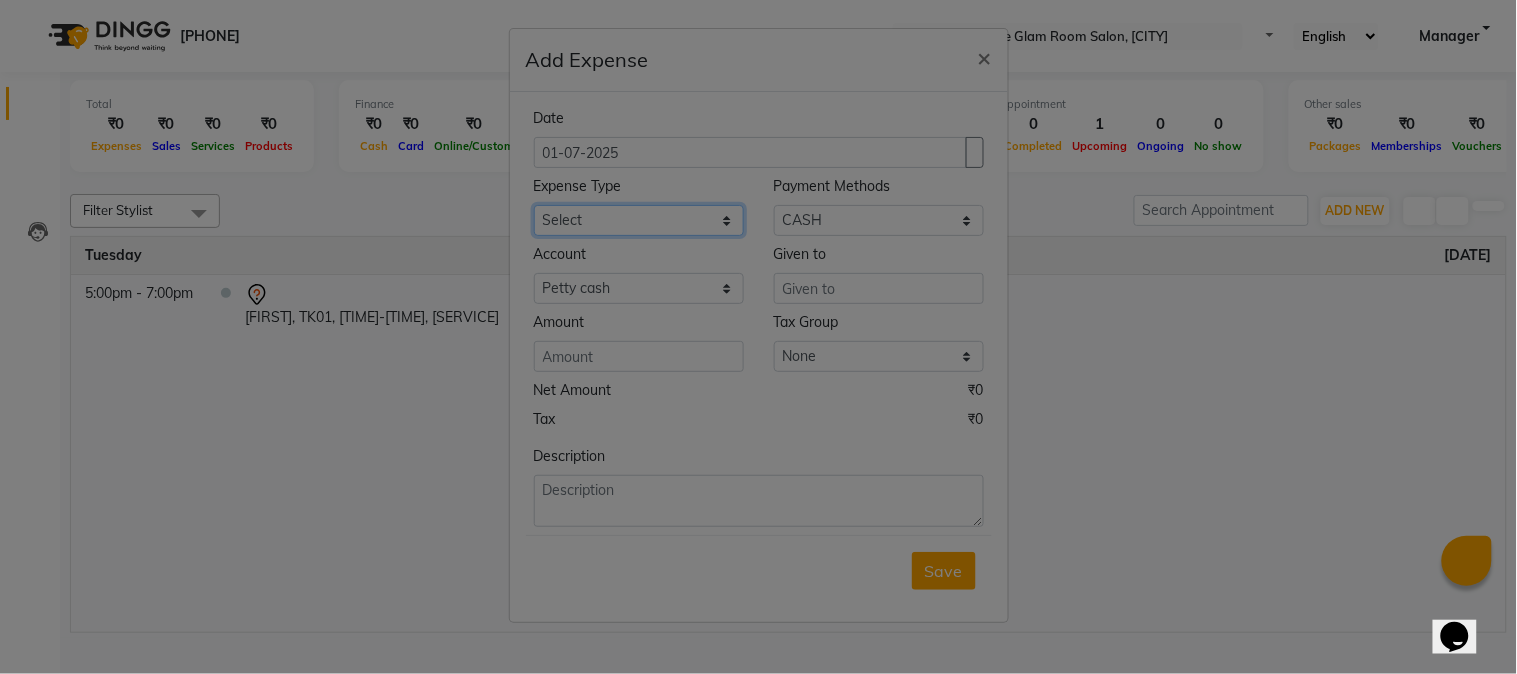 click on "Select AC SERVICE Beauty Center BLINKIT BPMP Building Rent Cash setteled to [PERSON] [PERSON] Cash Settled to [PERSON] cash settled to [PERSON] [PERSON] Client Refund clinical covers courier DEPOSIT drink prime Electricity and water Bill FOIL PAPER FOR CLIENT Furniture and Fixtures GARBAGE GARBAGE MAN GENERATOR FUEL CHARGES GLOBLANC incentive [PERSON] [PERSON] [PERSON] [PERSON] KNK Distributors Laundry [PERSON] medicals [PERSON] [PERSON] Marketing Expenses Google Marketing expenses Meta Medigetz MILK MONTHLY BILL Pantry Expenses [PERSON] Surge [PERSON] Surgical PHONE PAY PLUMBER PMU products pooja expense POOJA ITEMS Porter PRILOX Printing and Designing Charges Printing and Stationary Purchase of Products RECHARGE RENT Repair and Maintenance Salaries Salon and Clinic Cash Purchases SECURITY SERVICE CHARGES [BRAND_NAME] Staff welfare telephone and Internet Bill TRANSGENDER TRAVELLING EXPENSES WATER RECHARGE ZEPTO" at bounding box center [639, 220] 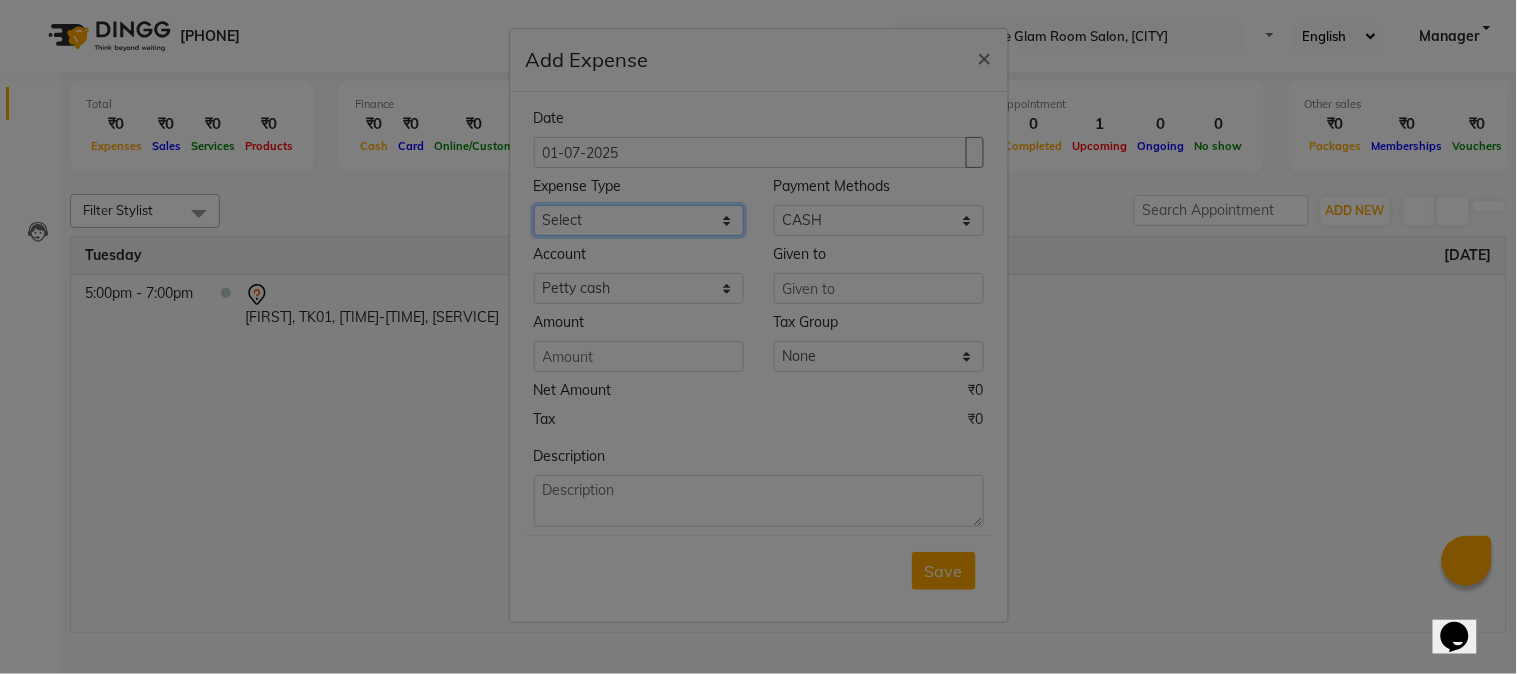 select on "8091" 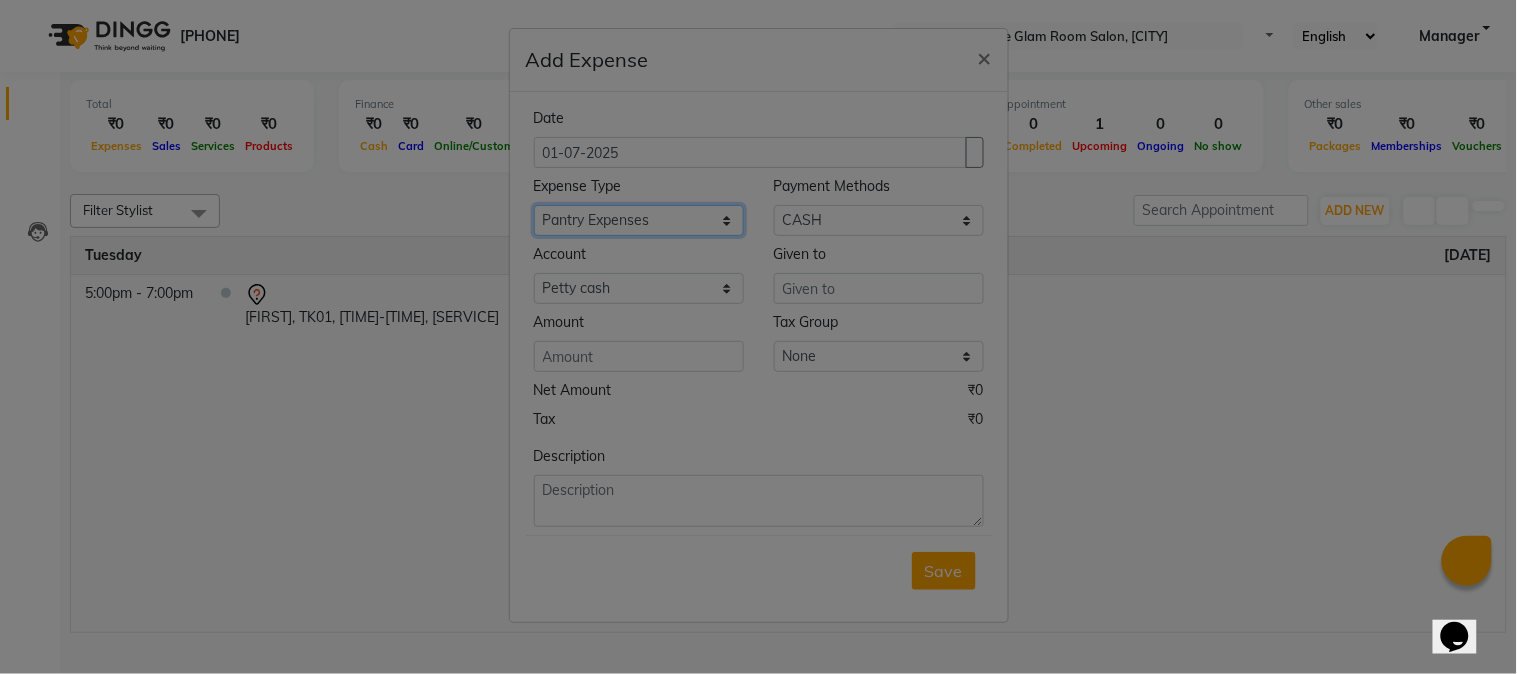 click on "Select AC SERVICE Beauty Center BLINKIT BPMP Building Rent Cash setteled to [PERSON] [PERSON] Cash Settled to [PERSON] cash settled to [PERSON] [PERSON] Client Refund clinical covers courier DEPOSIT drink prime Electricity and water Bill FOIL PAPER FOR CLIENT Furniture and Fixtures GARBAGE GARBAGE MAN GENERATOR FUEL CHARGES GLOBLANC incentive [PERSON] [PERSON] [PERSON] [PERSON] KNK Distributors Laundry [PERSON] medicals [PERSON] [PERSON] Marketing Expenses Google Marketing expenses Meta Medigetz MILK MONTHLY BILL Pantry Expenses [PERSON] Surge [PERSON] Surgical PHONE PAY PLUMBER PMU products pooja expense POOJA ITEMS Porter PRILOX Printing and Designing Charges Printing and Stationary Purchase of Products RECHARGE RENT Repair and Maintenance Salaries Salon and Clinic Cash Purchases SECURITY SERVICE CHARGES [BRAND_NAME] Staff welfare telephone and Internet Bill TRANSGENDER TRAVELLING EXPENSES WATER RECHARGE ZEPTO" at bounding box center (639, 220) 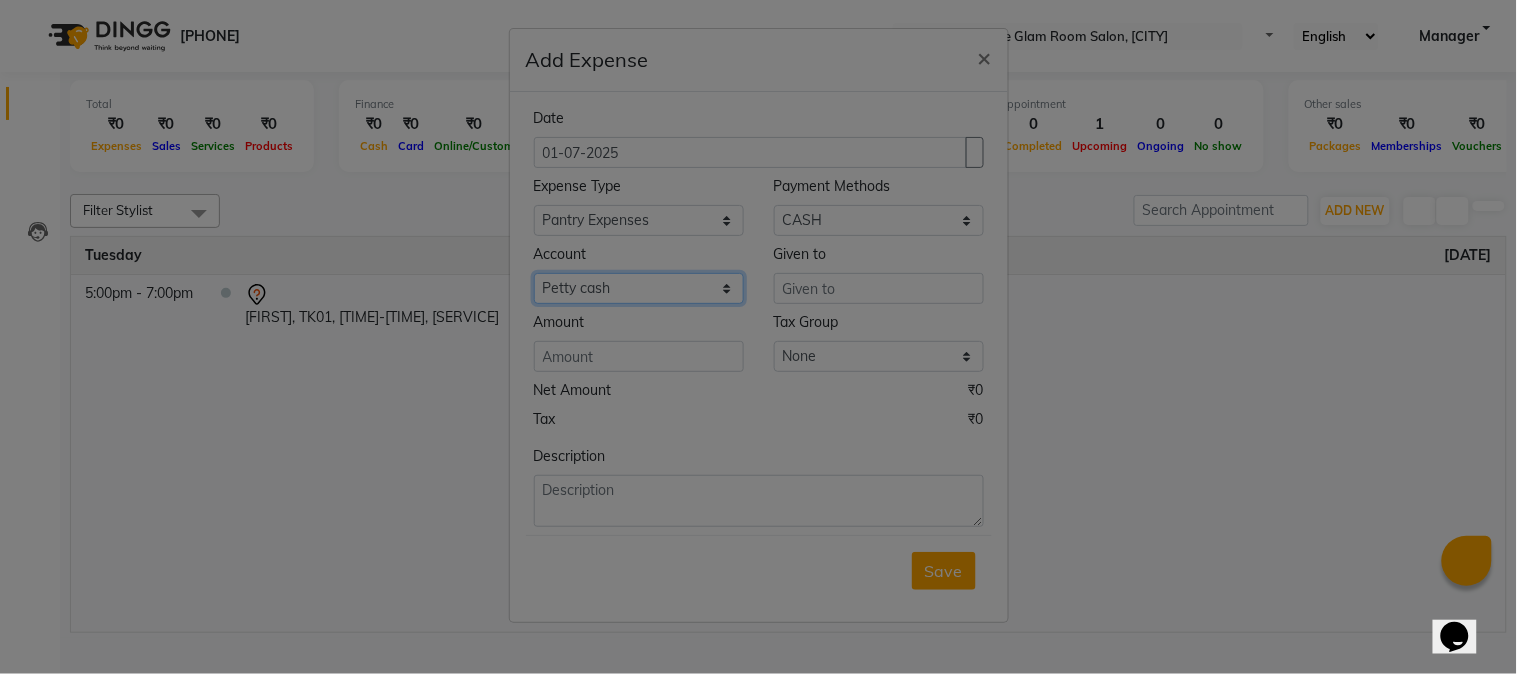 click on "Select Petty cash Default account MONTHLY EXPENSES" at bounding box center (879, 220) 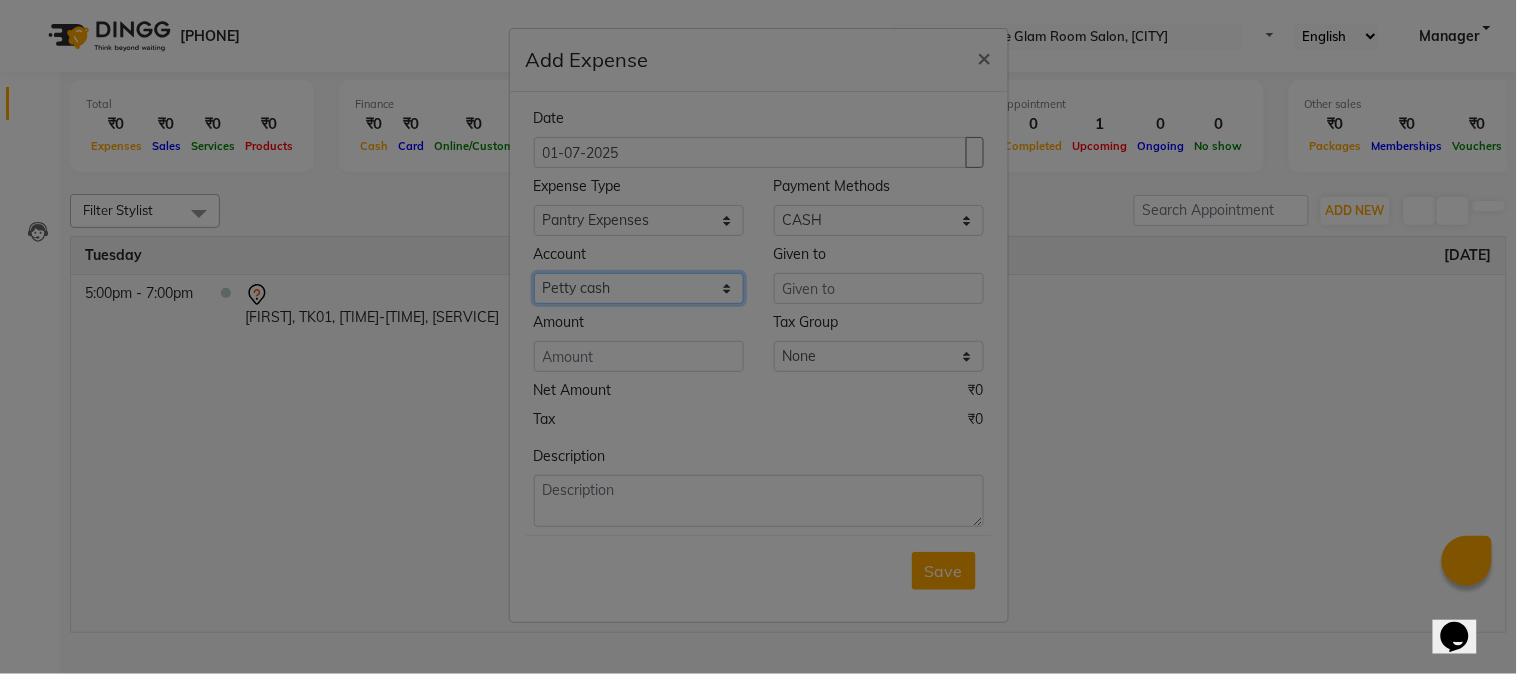 select on "7190" 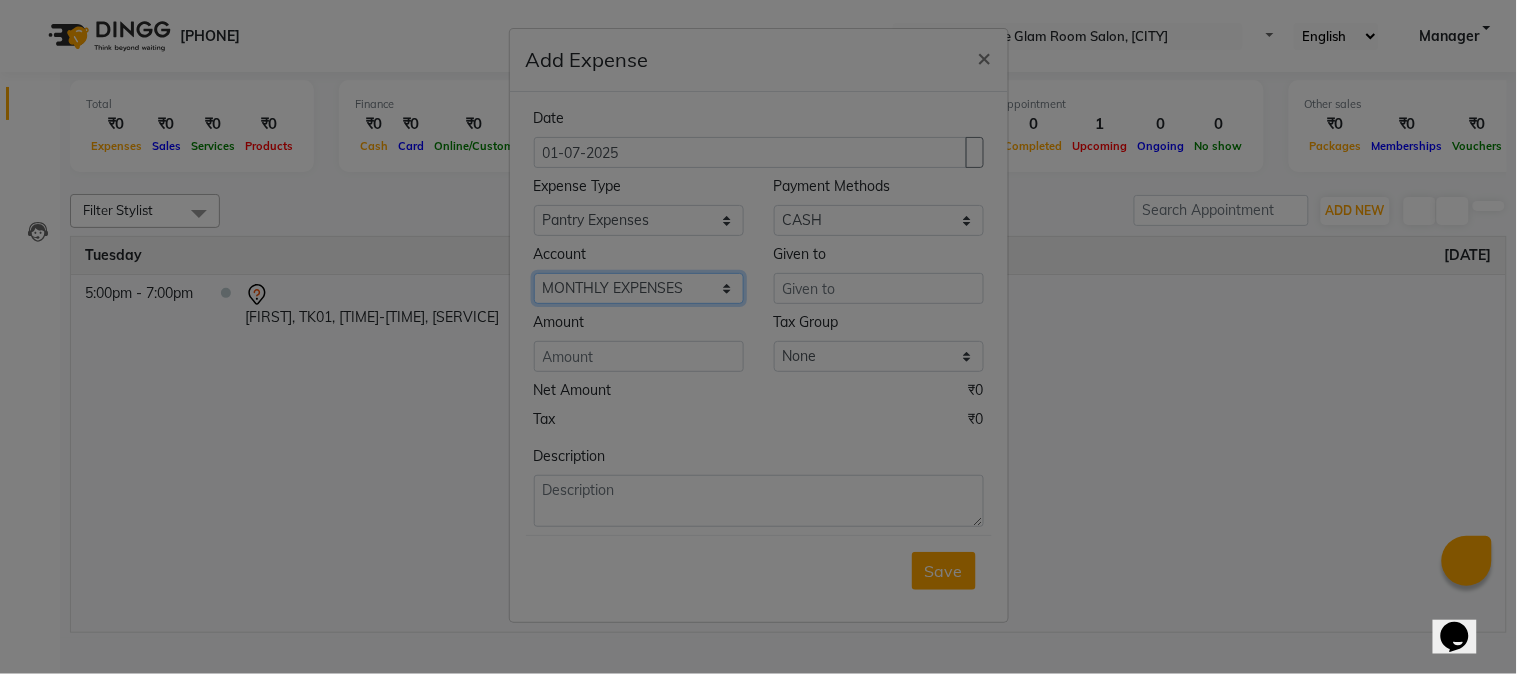 click on "Select Petty cash Default account MONTHLY EXPENSES" at bounding box center (879, 220) 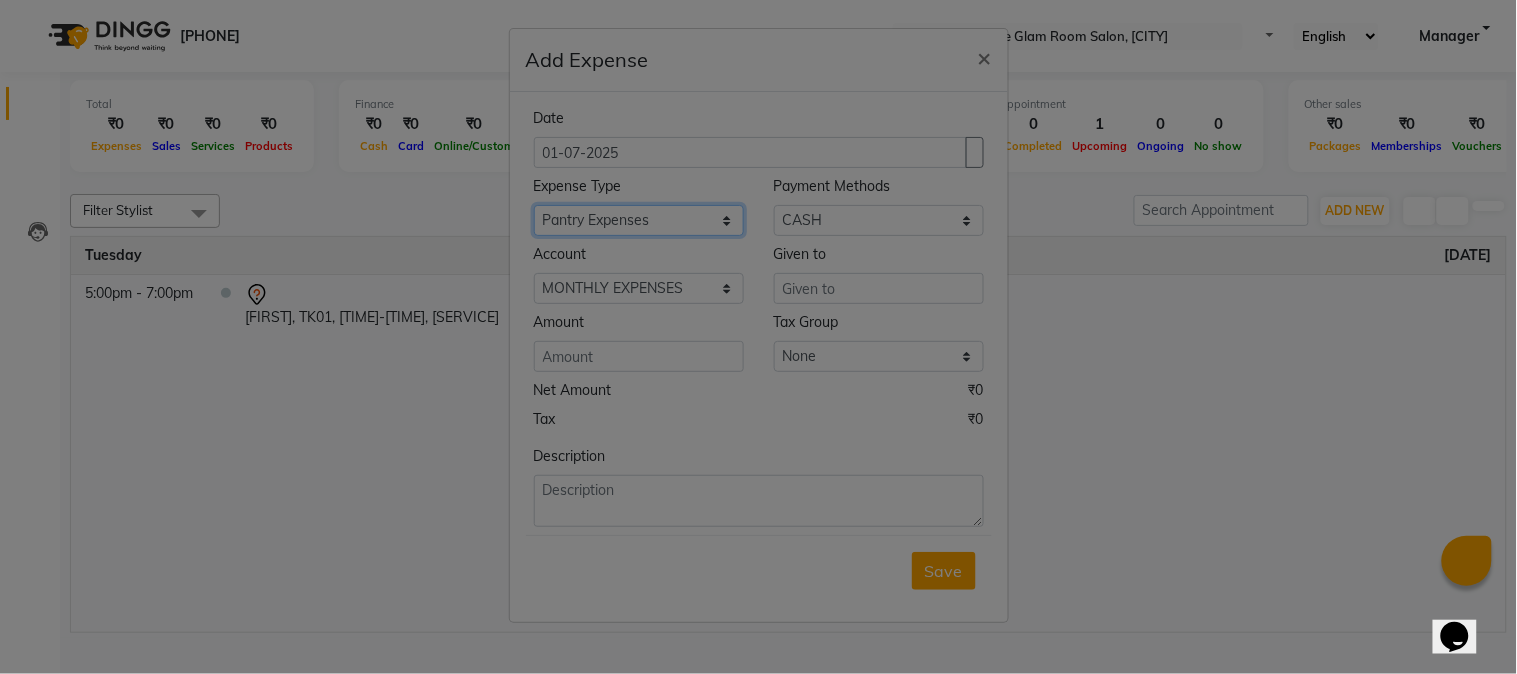 click on "Select AC SERVICE Beauty Center BLINKIT BPMP Building Rent Cash setteled to [PERSON] [PERSON] Cash Settled to [PERSON] cash settled to [PERSON] [PERSON] Client Refund clinical covers courier DEPOSIT drink prime Electricity and water Bill FOIL PAPER FOR CLIENT Furniture and Fixtures GARBAGE GARBAGE MAN GENERATOR FUEL CHARGES GLOBLANC incentive [PERSON] [PERSON] [PERSON] [PERSON] KNK Distributors Laundry [PERSON] medicals [PERSON] [PERSON] Marketing Expenses Google Marketing expenses Meta Medigetz MILK MONTHLY BILL Pantry Expenses [PERSON] Surge [PERSON] Surgical PHONE PAY PLUMBER PMU products pooja expense POOJA ITEMS Porter PRILOX Printing and Designing Charges Printing and Stationary Purchase of Products RECHARGE RENT Repair and Maintenance Salaries Salon and Clinic Cash Purchases SECURITY SERVICE CHARGES [BRAND_NAME] Staff welfare telephone and Internet Bill TRANSGENDER TRAVELLING EXPENSES WATER RECHARGE ZEPTO" at bounding box center [639, 220] 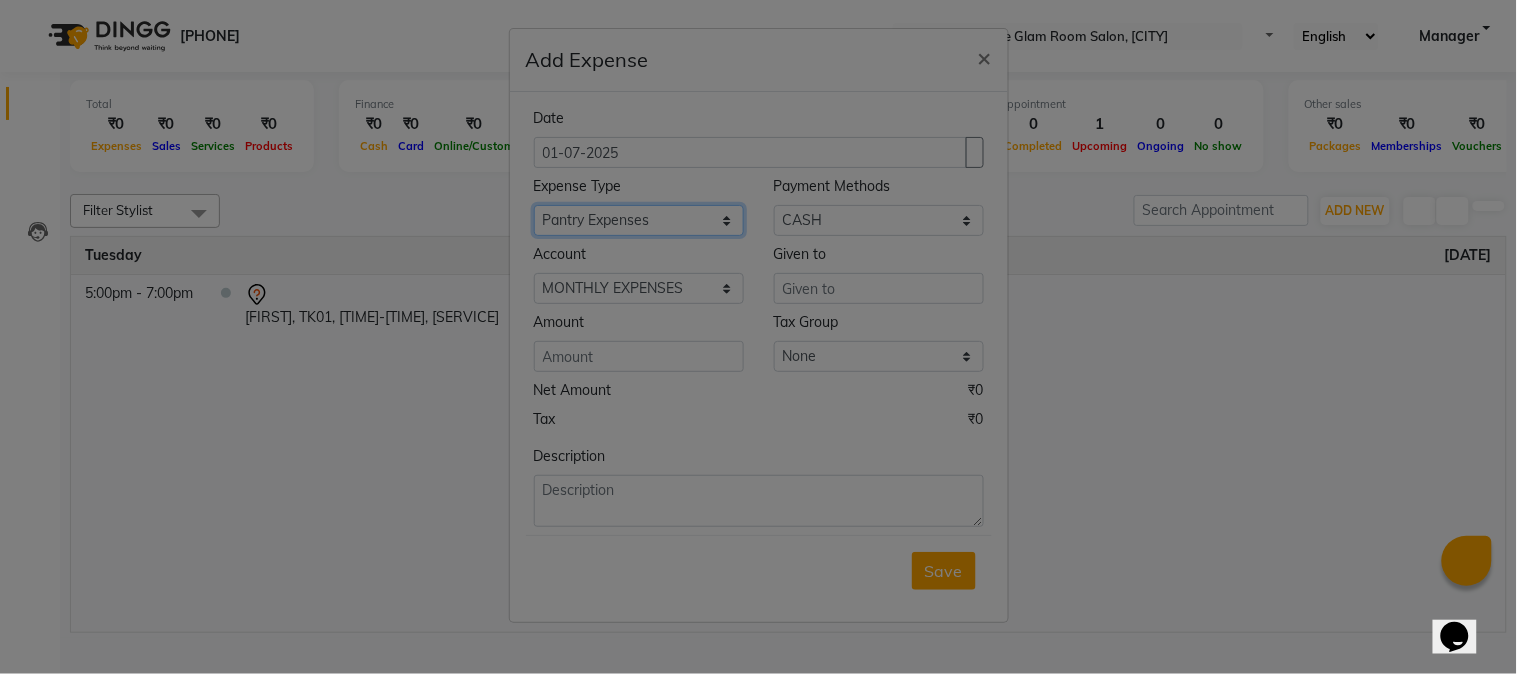 select on "15848" 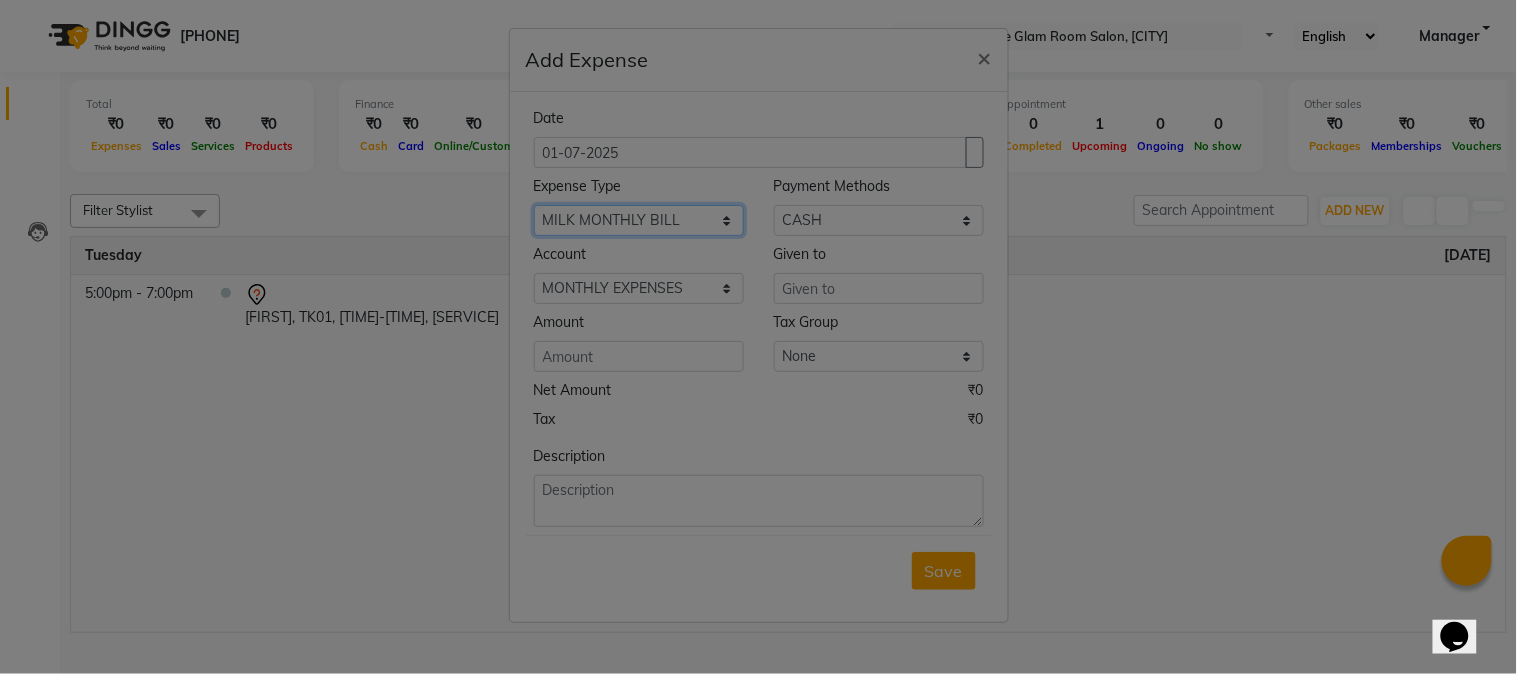 click on "Select AC SERVICE Beauty Center BLINKIT BPMP Building Rent Cash setteled to [PERSON] [PERSON] Cash Settled to [PERSON] cash settled to [PERSON] [PERSON] Client Refund clinical covers courier DEPOSIT drink prime Electricity and water Bill FOIL PAPER FOR CLIENT Furniture and Fixtures GARBAGE GARBAGE MAN GENERATOR FUEL CHARGES GLOBLANC incentive [PERSON] [PERSON] [PERSON] [PERSON] KNK Distributors Laundry [PERSON] medicals [PERSON] [PERSON] Marketing Expenses Google Marketing expenses Meta Medigetz MILK MONTHLY BILL Pantry Expenses [PERSON] Surge [PERSON] Surgical PHONE PAY PLUMBER PMU products pooja expense POOJA ITEMS Porter PRILOX Printing and Designing Charges Printing and Stationary Purchase of Products RECHARGE RENT Repair and Maintenance Salaries Salon and Clinic Cash Purchases SECURITY SERVICE CHARGES [BRAND_NAME] Staff welfare telephone and Internet Bill TRANSGENDER TRAVELLING EXPENSES WATER RECHARGE ZEPTO" at bounding box center (639, 220) 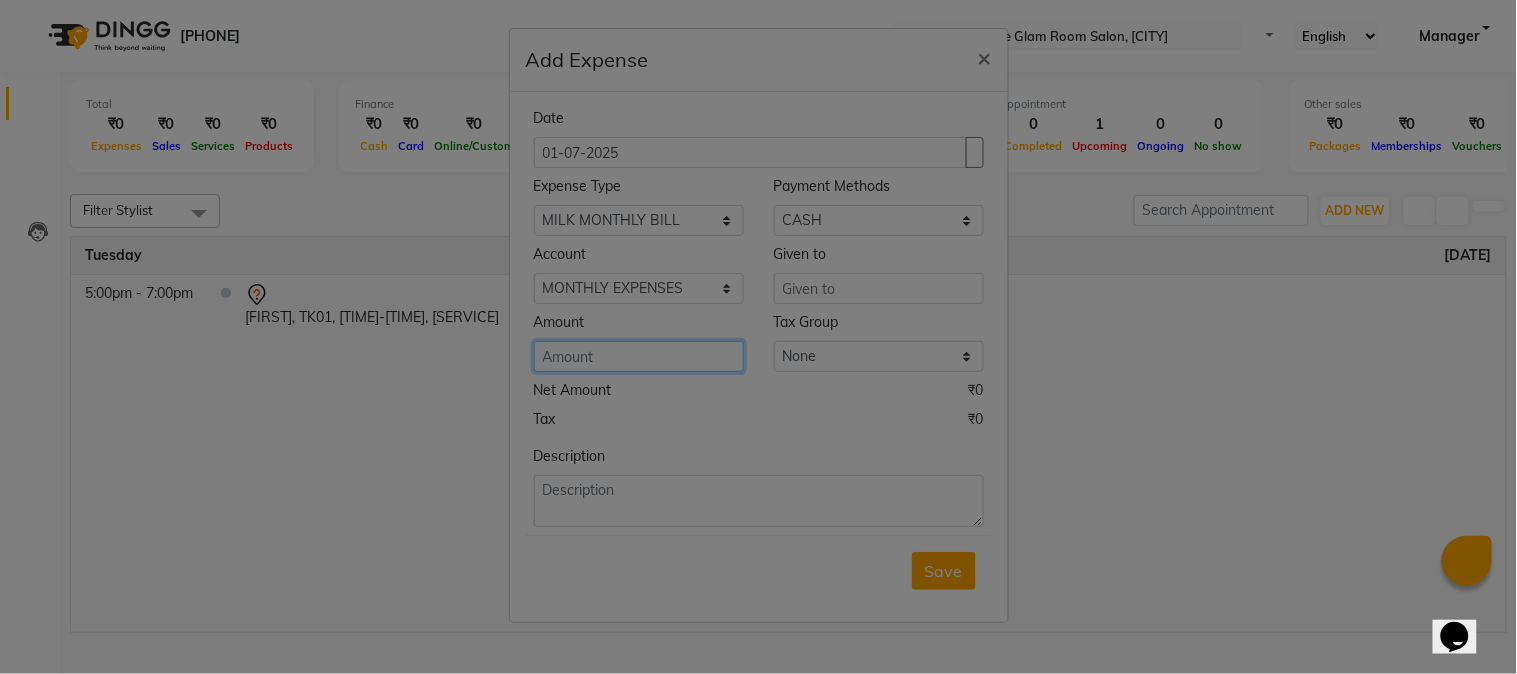 click at bounding box center (639, 356) 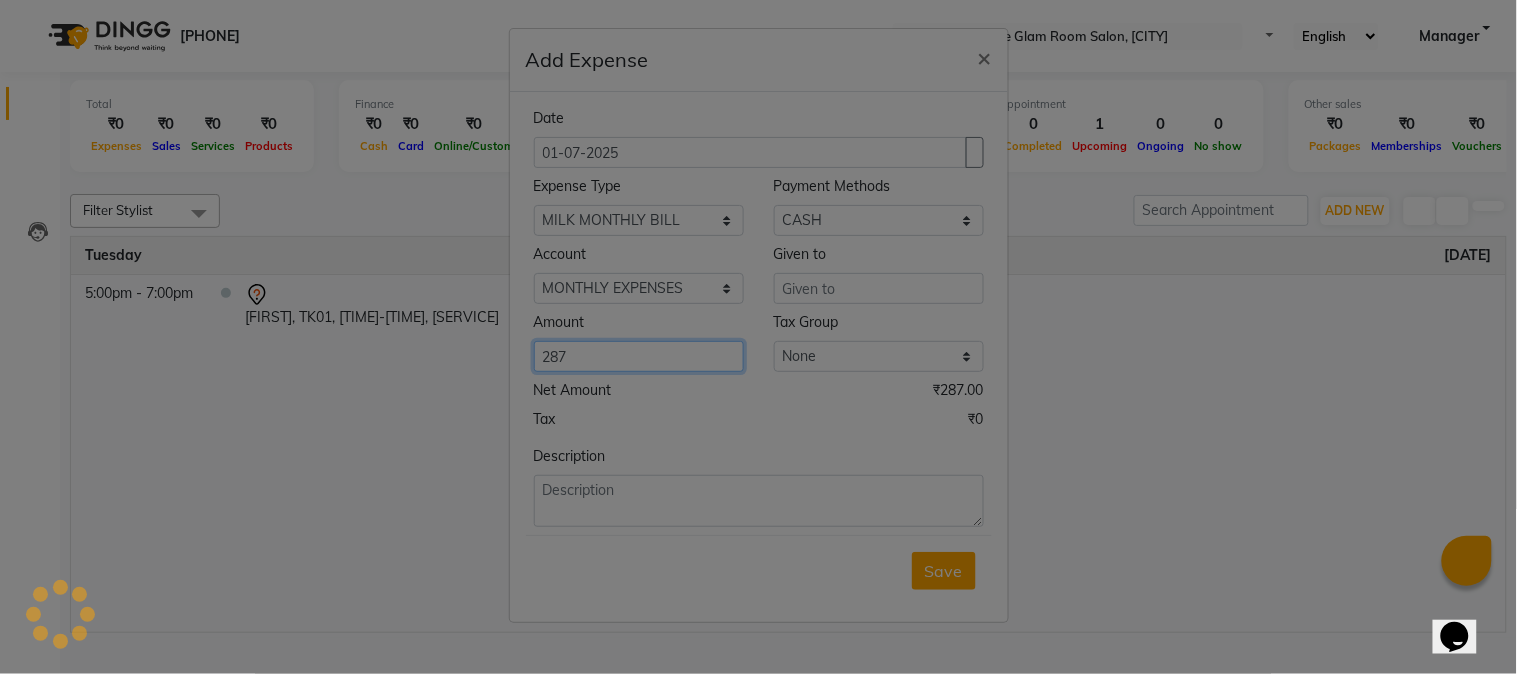 type on "287" 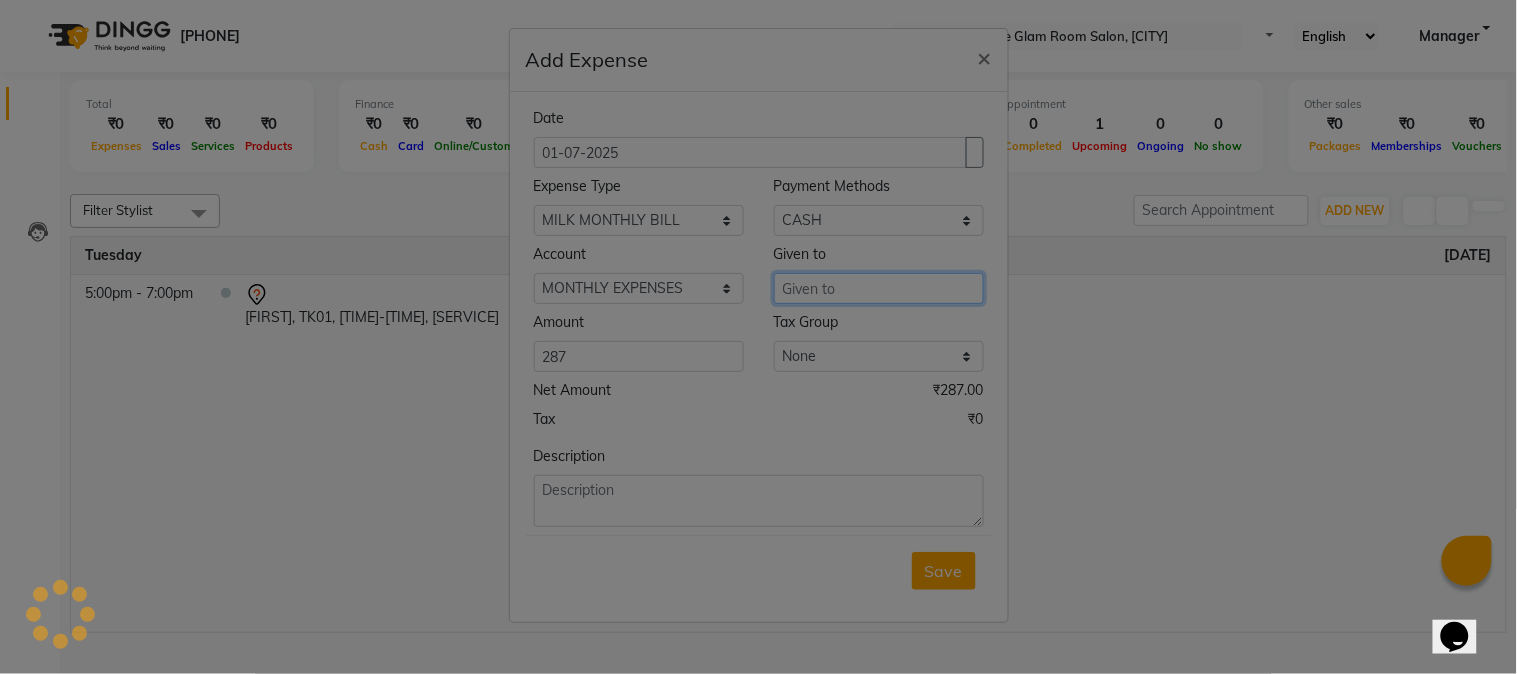 click at bounding box center (879, 288) 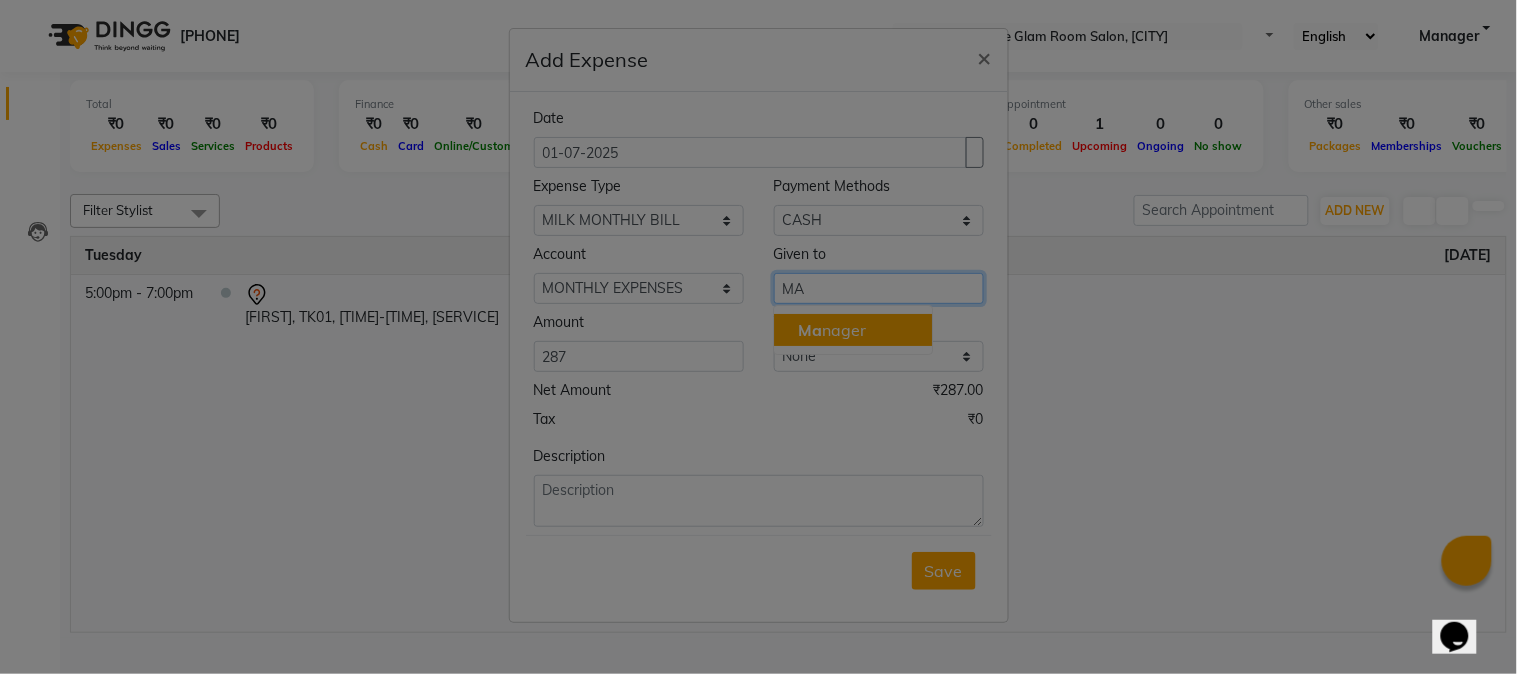 click on "Ma nager" at bounding box center (832, 330) 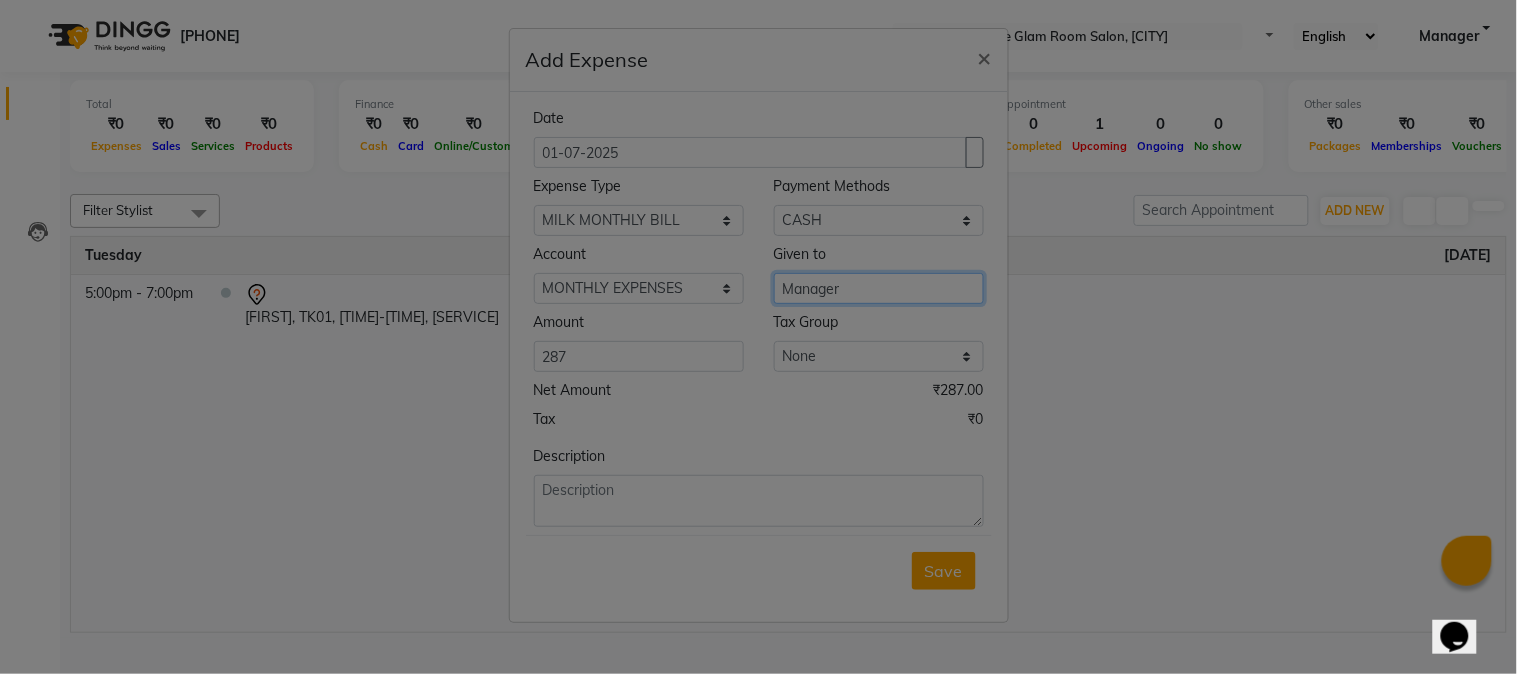 type on "Manager" 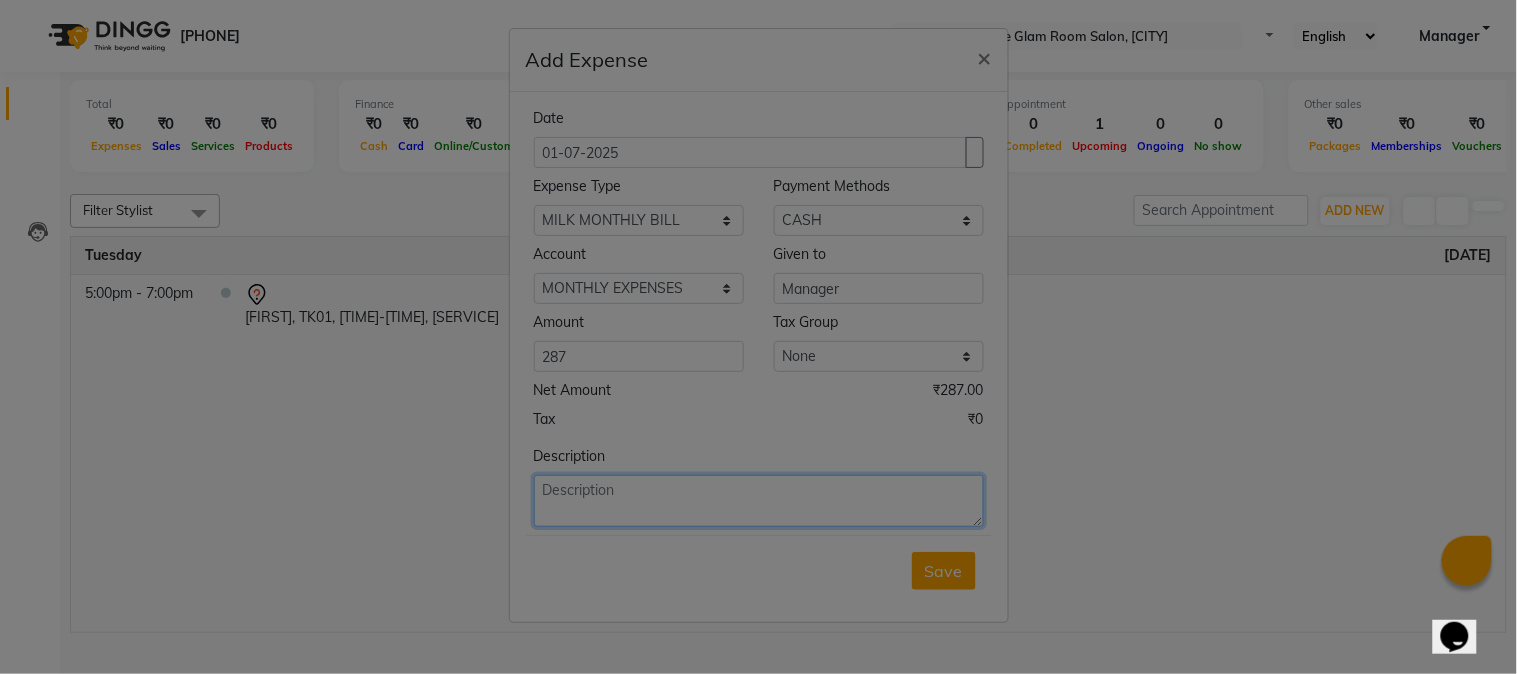 click at bounding box center [759, 501] 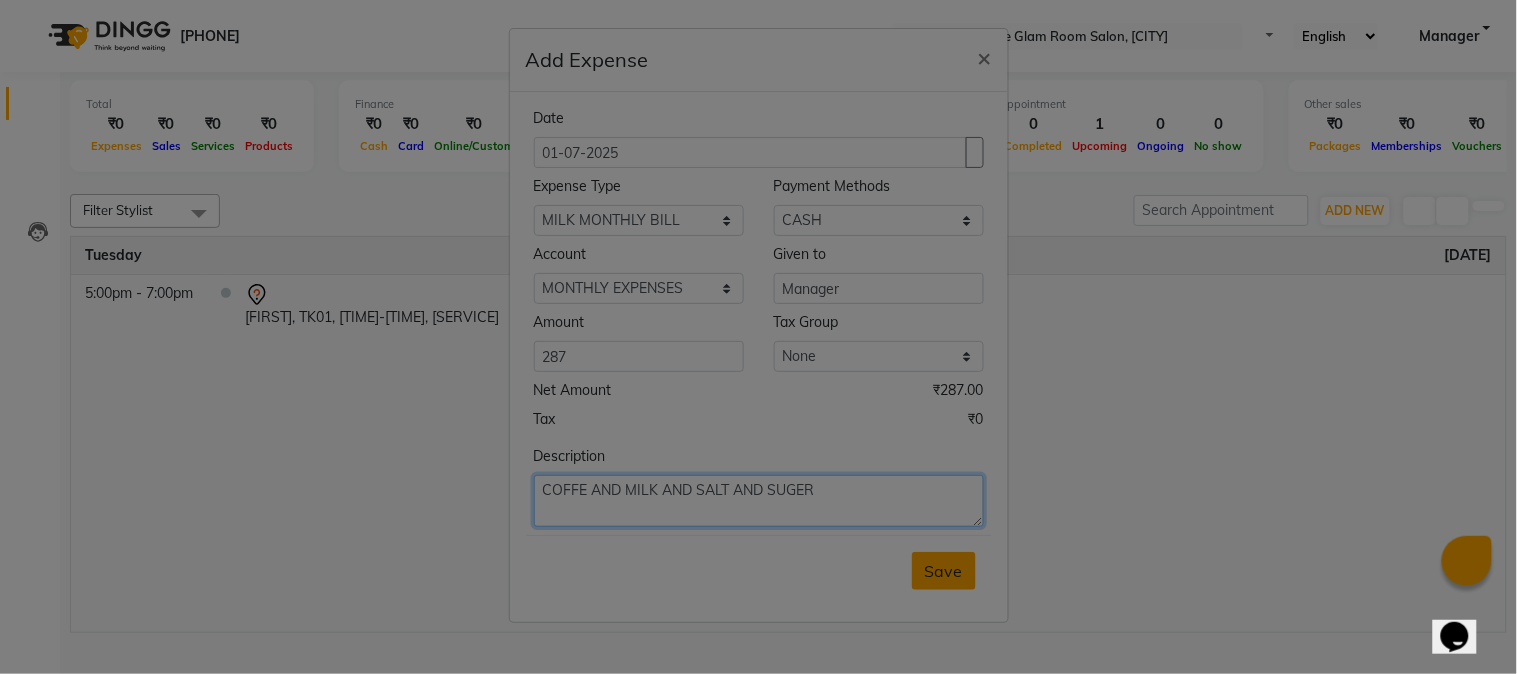 type on "COFFE AND MILK AND SALT AND SUGER" 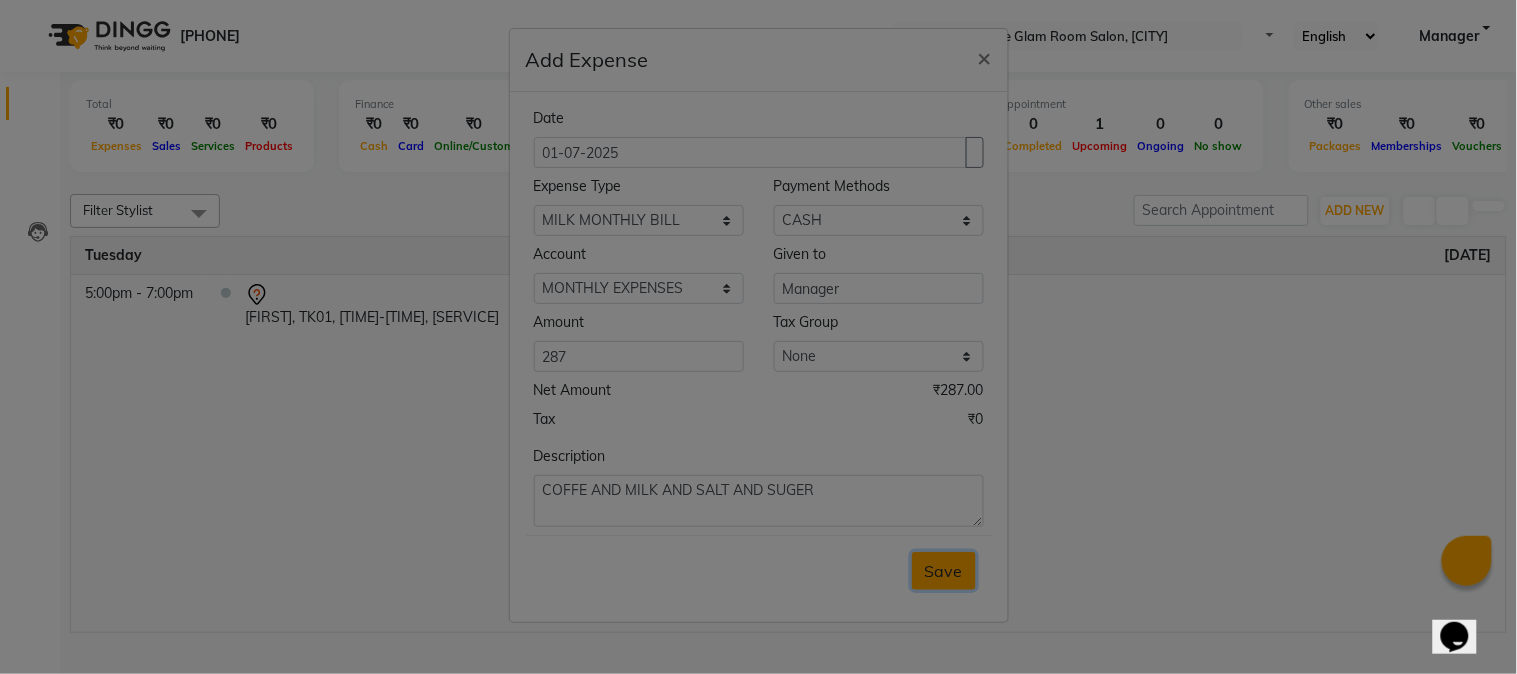 click on "Save" at bounding box center (944, 571) 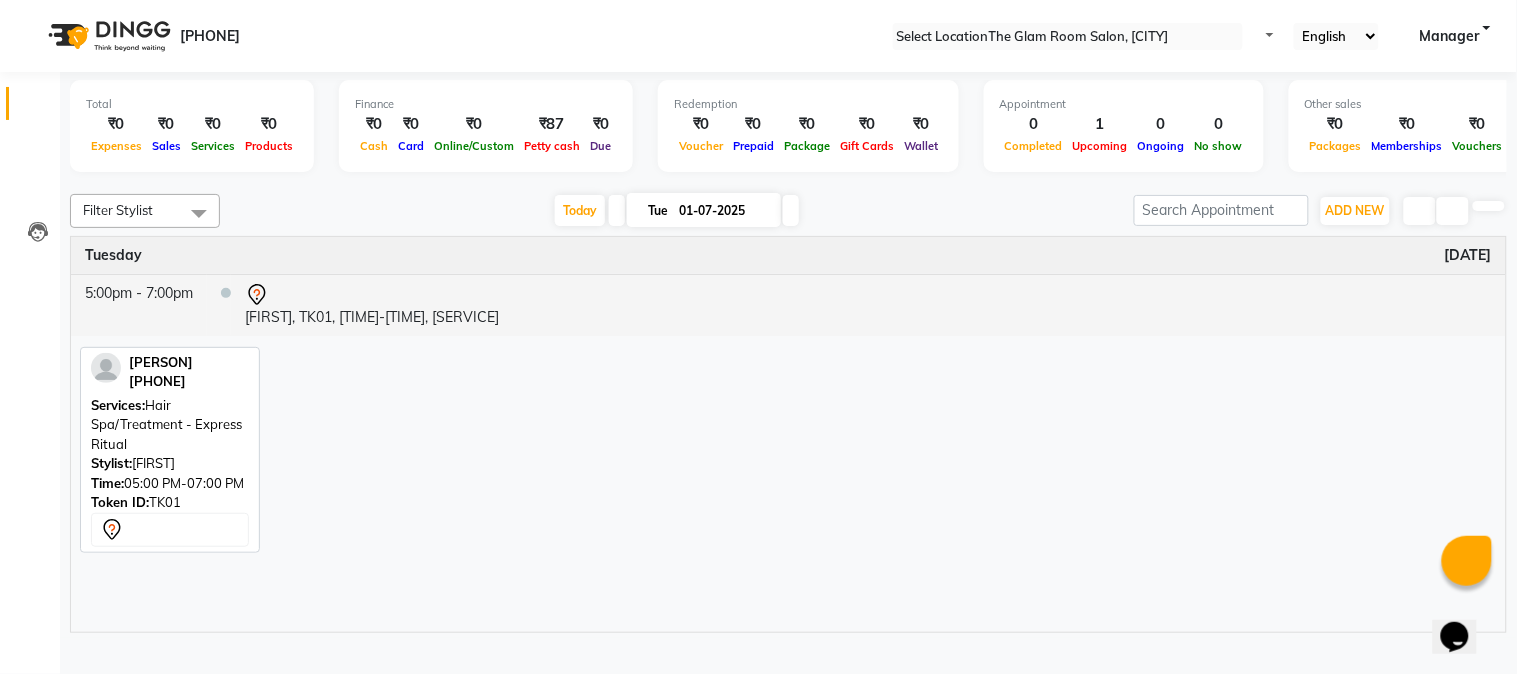click at bounding box center [868, 295] 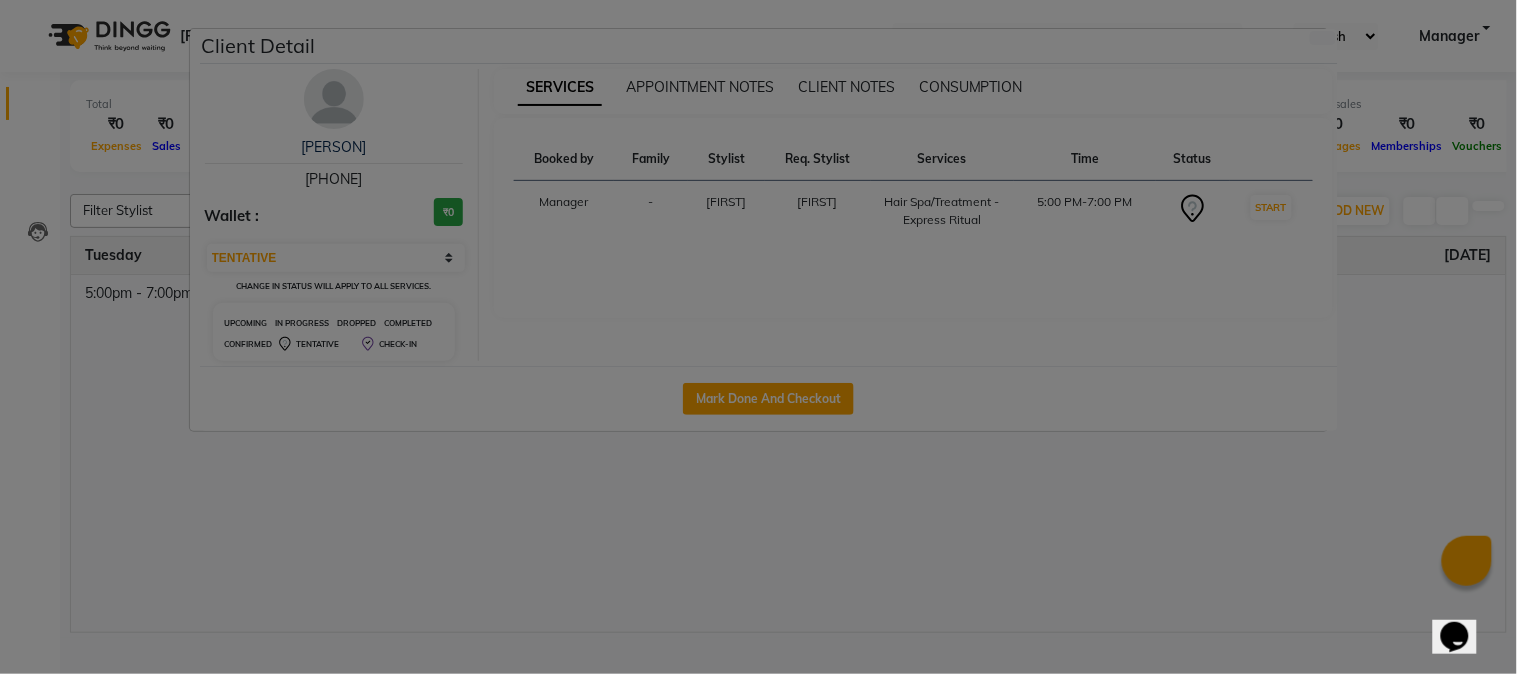 click on "Client Detail [FIRST] [PHONE] Wallet : ₹0 Select IN SERVICE CONFIRMED TENTATIVE CHECK IN MARK DONE DROPPED UPCOMING Change in status will apply to all services. UPCOMING IN PROGRESS DROPPED COMPLETED CONFIRMED TENTATIVE CHECK-IN SERVICES APPOINTMENT NOTES CLIENT NOTES CONSUMPTION Booked by Family Stylist Req. Stylist Services Time Status Manager - [FIRST] [FIRST] [SERVICE] [TIME]-[TIME] START Mark Done And Checkout" at bounding box center [758, 337] 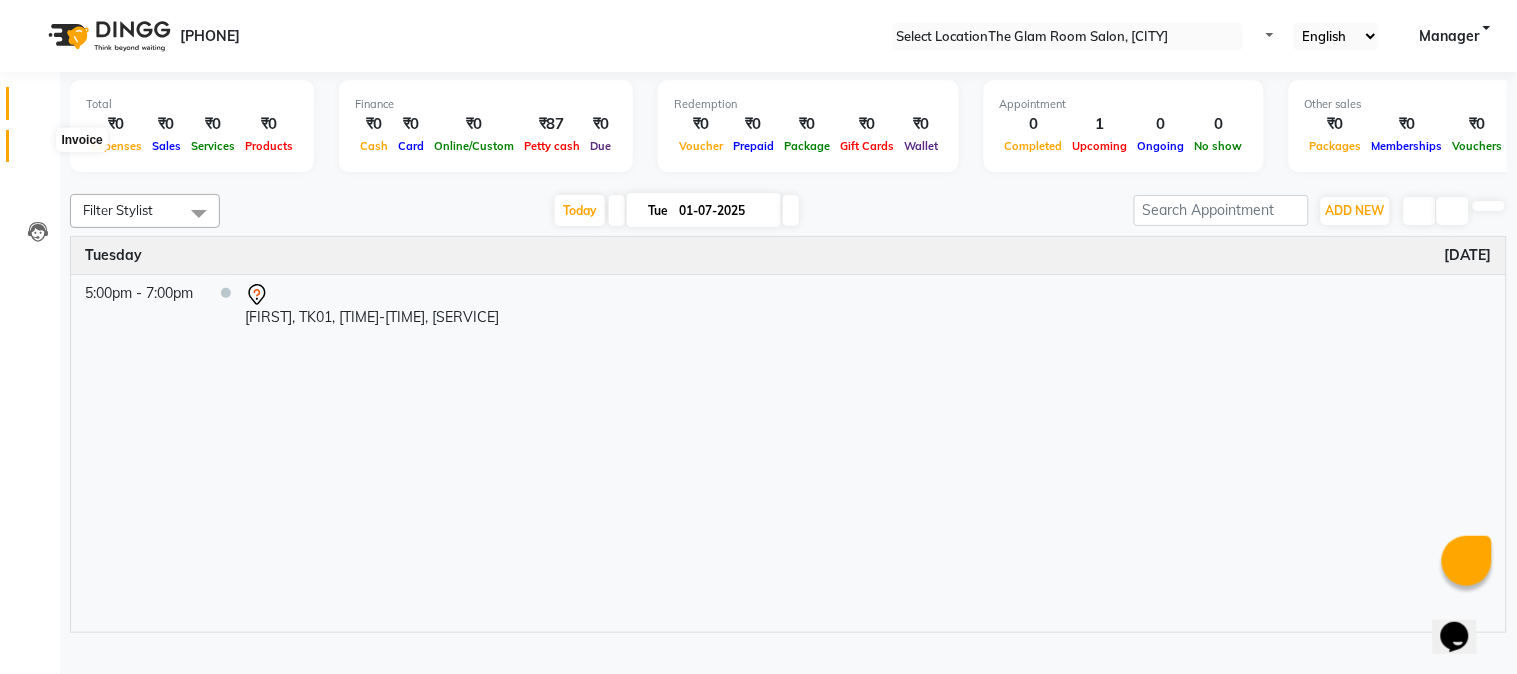 click at bounding box center [38, 151] 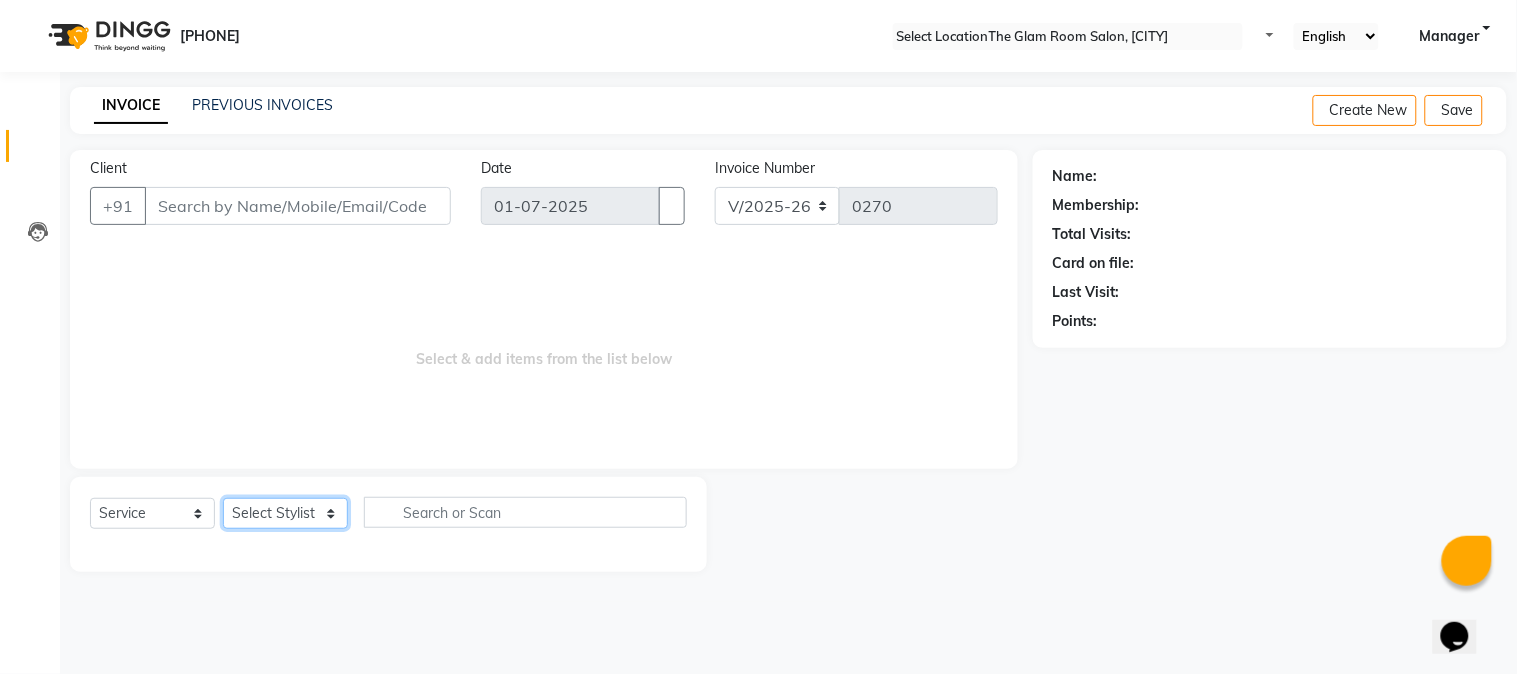 click on "Select Stylist [LAST] Manager [PERSON] [PERSON] [FIRST] [PERSON] [PERSON]" at bounding box center [285, 513] 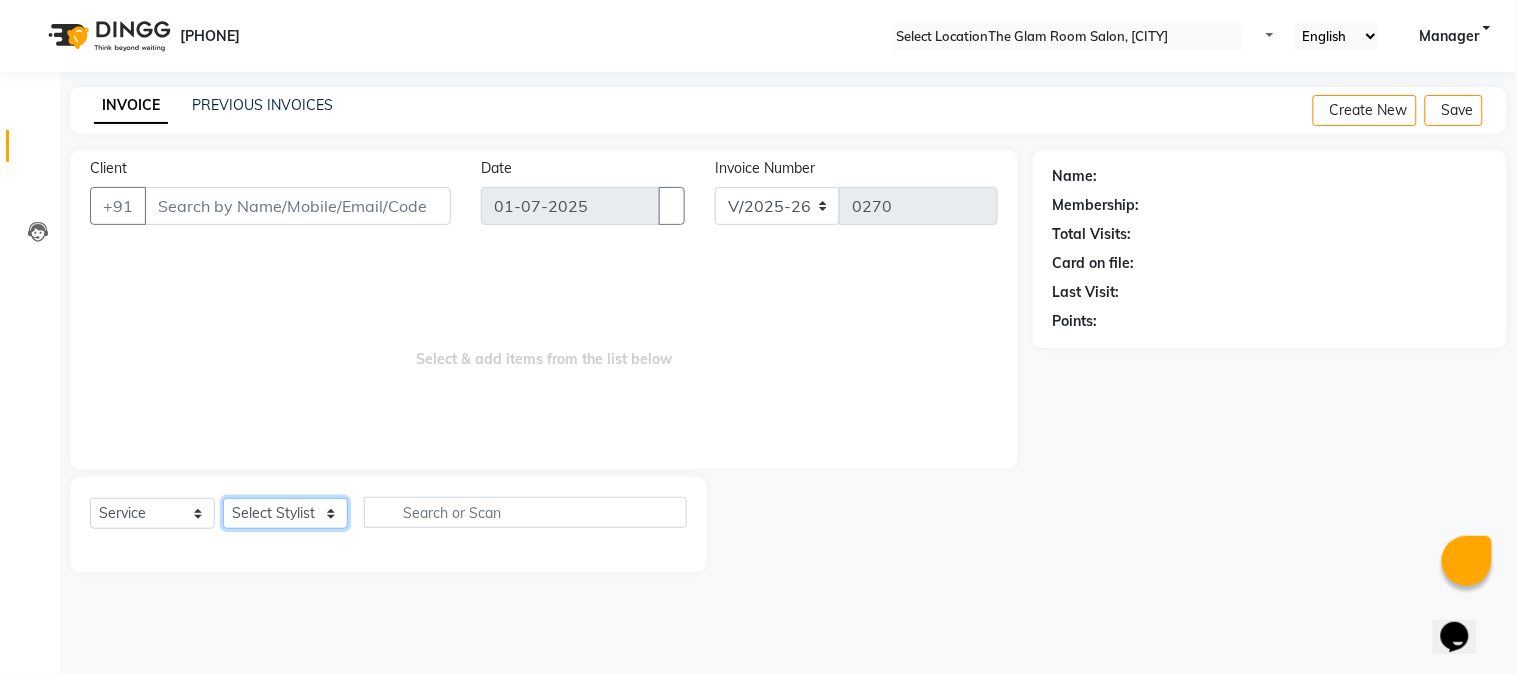 select on "66681" 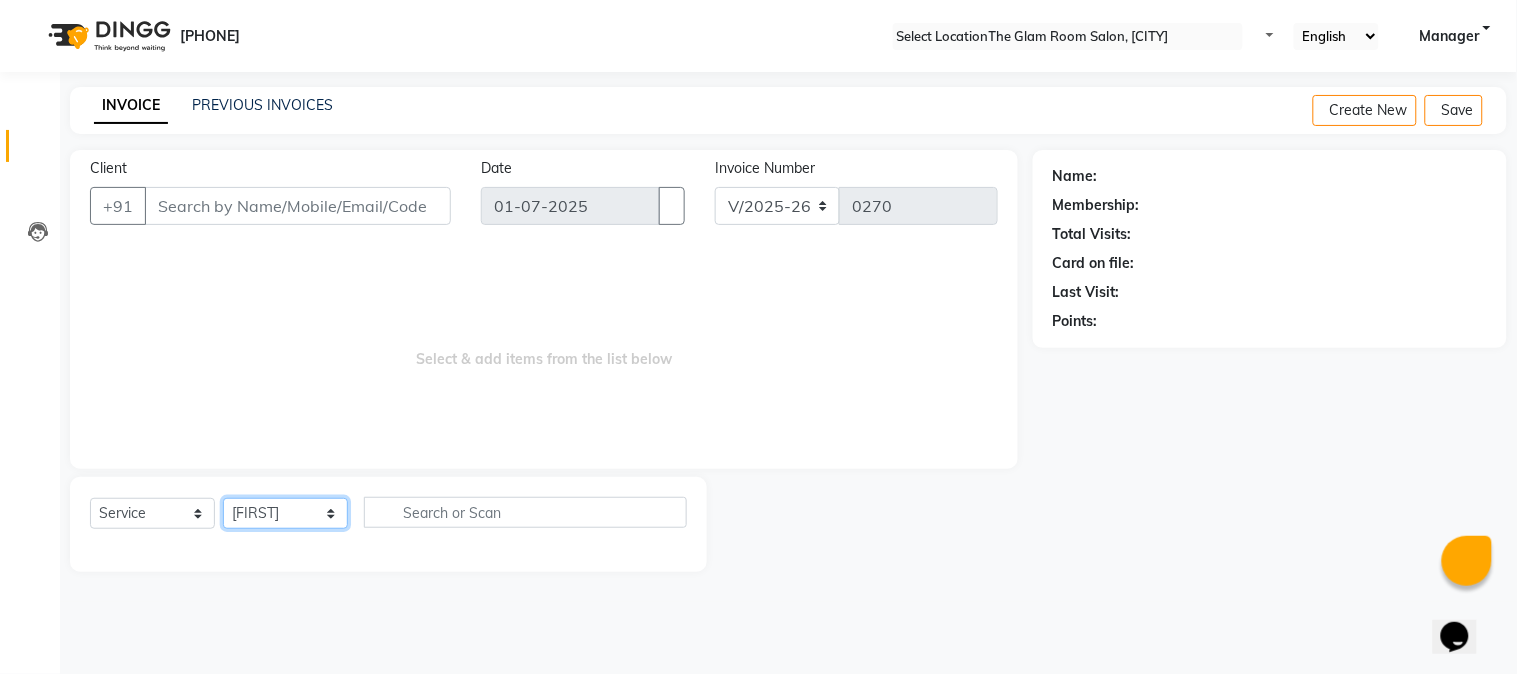 click on "Select Stylist [LAST] Manager [PERSON] [PERSON] [FIRST] [PERSON] [PERSON]" at bounding box center (285, 513) 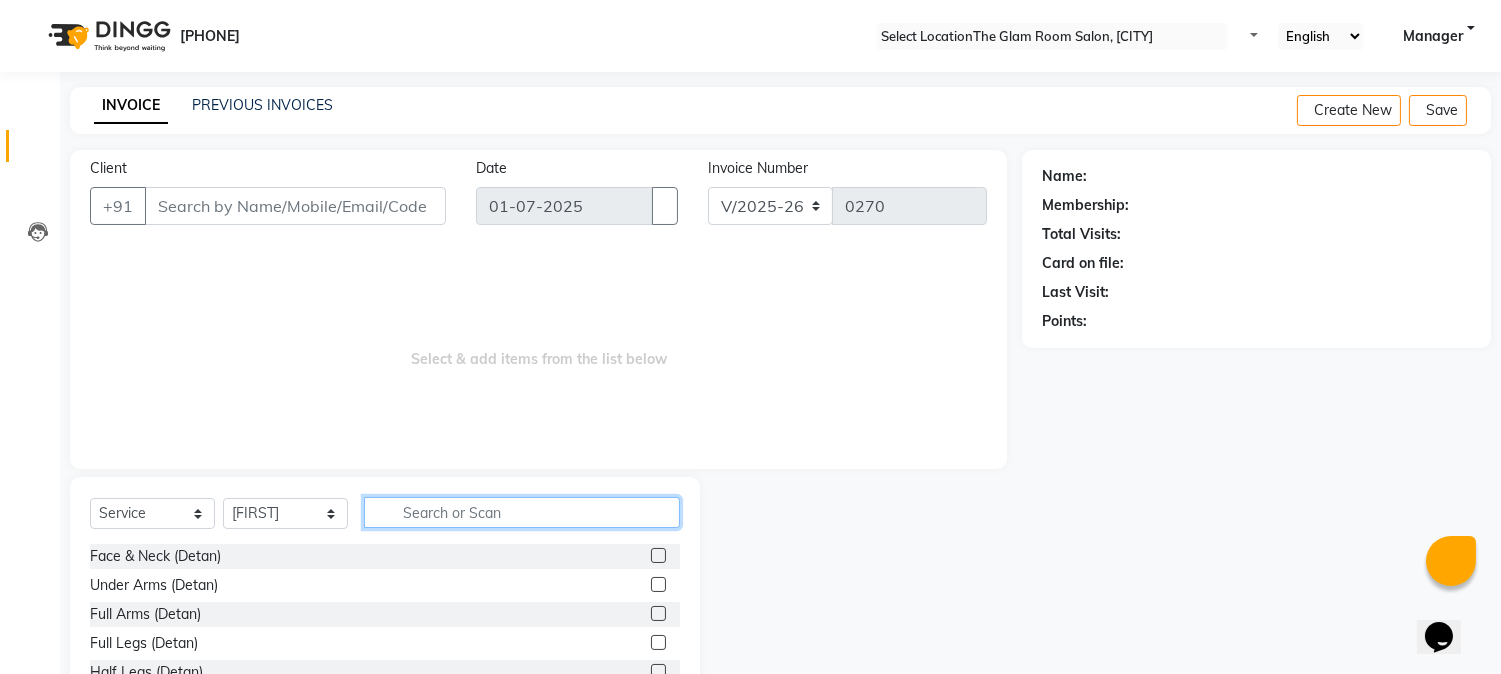click at bounding box center [522, 512] 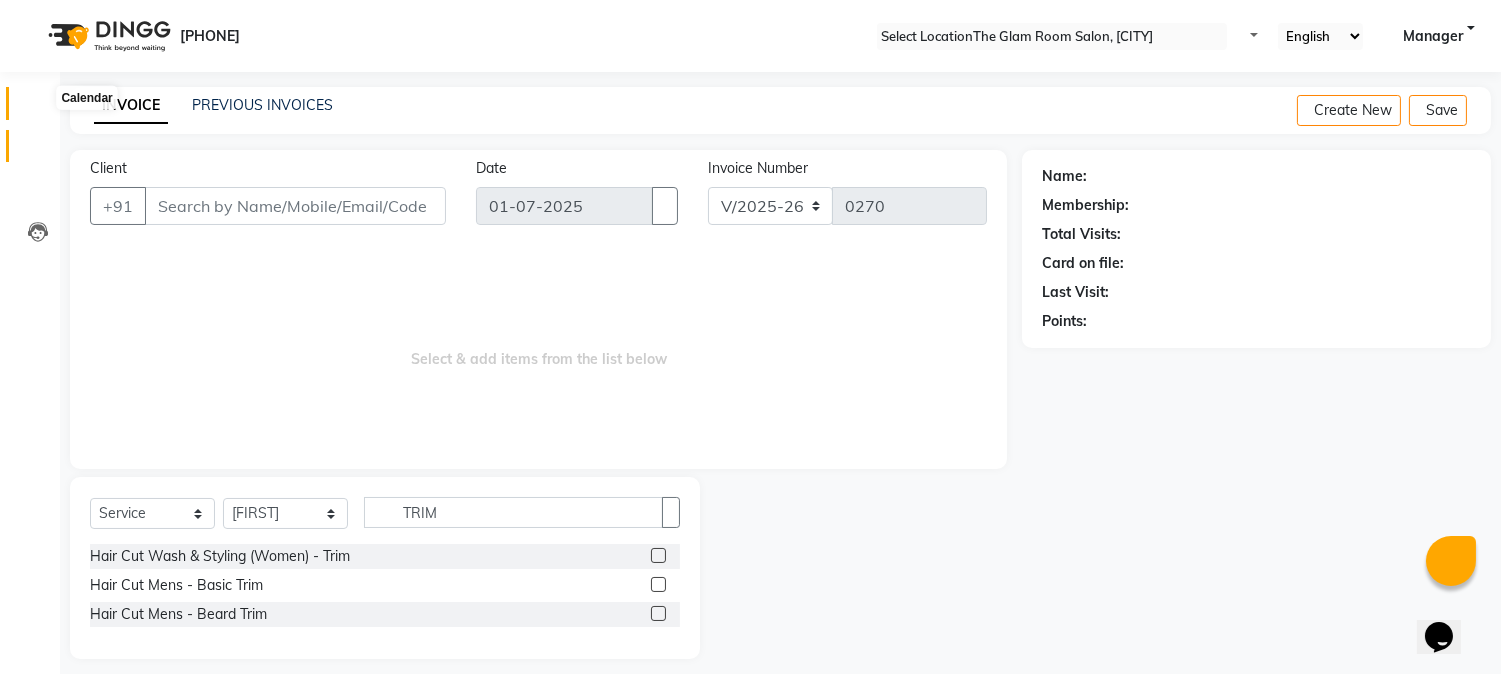 click at bounding box center [38, 108] 